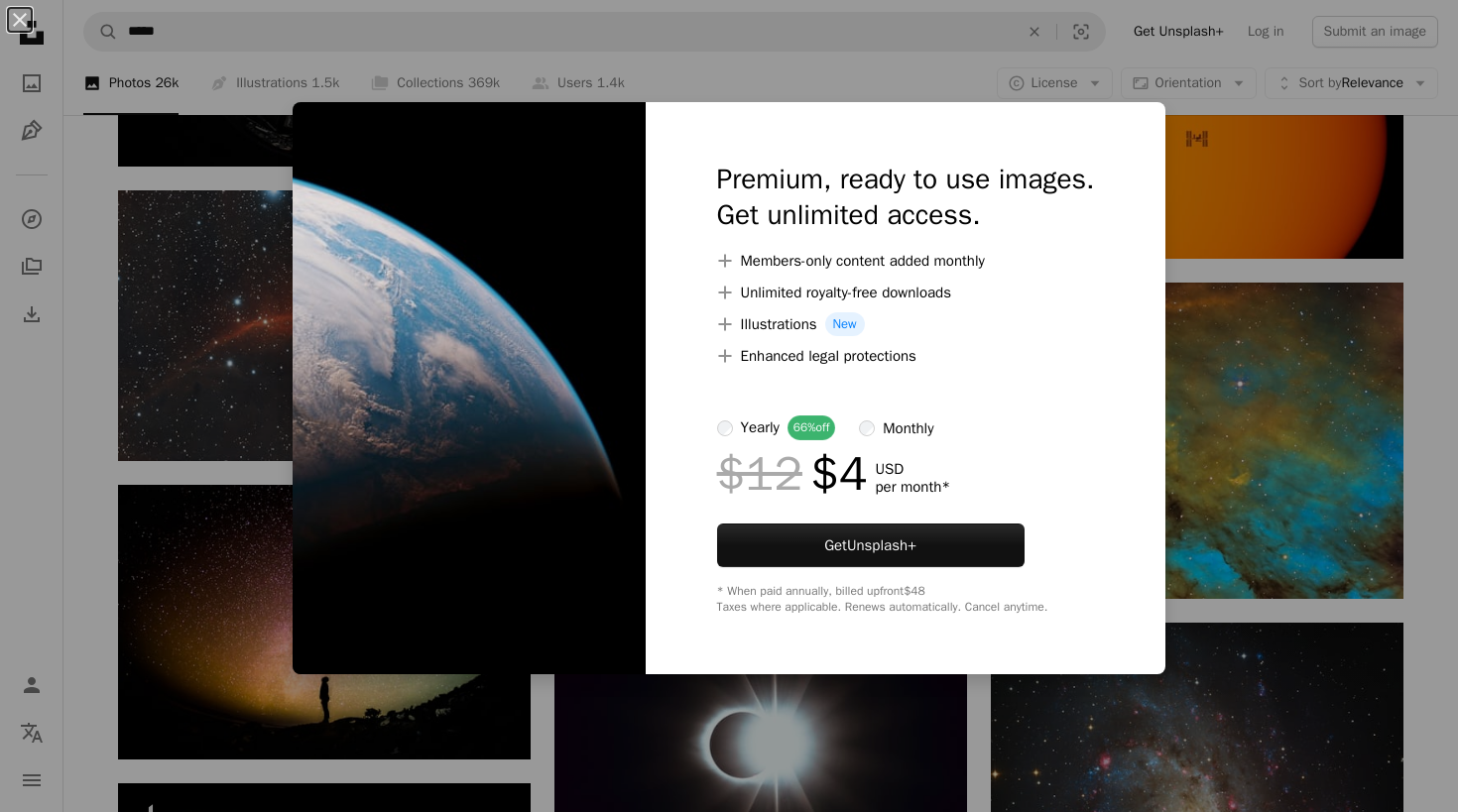 click on "An X shape Premium, ready to use images. Get unlimited access. A plus sign Members-only content added monthly A plus sign Unlimited royalty-free downloads A plus sign Illustrations  New A plus sign Enhanced legal protections yearly 66%  off monthly $12   $4 USD per month * Get  Unsplash+ * When paid annually, billed upfront  $48 Taxes where applicable. Renews automatically. Cancel anytime." at bounding box center (729, 406) 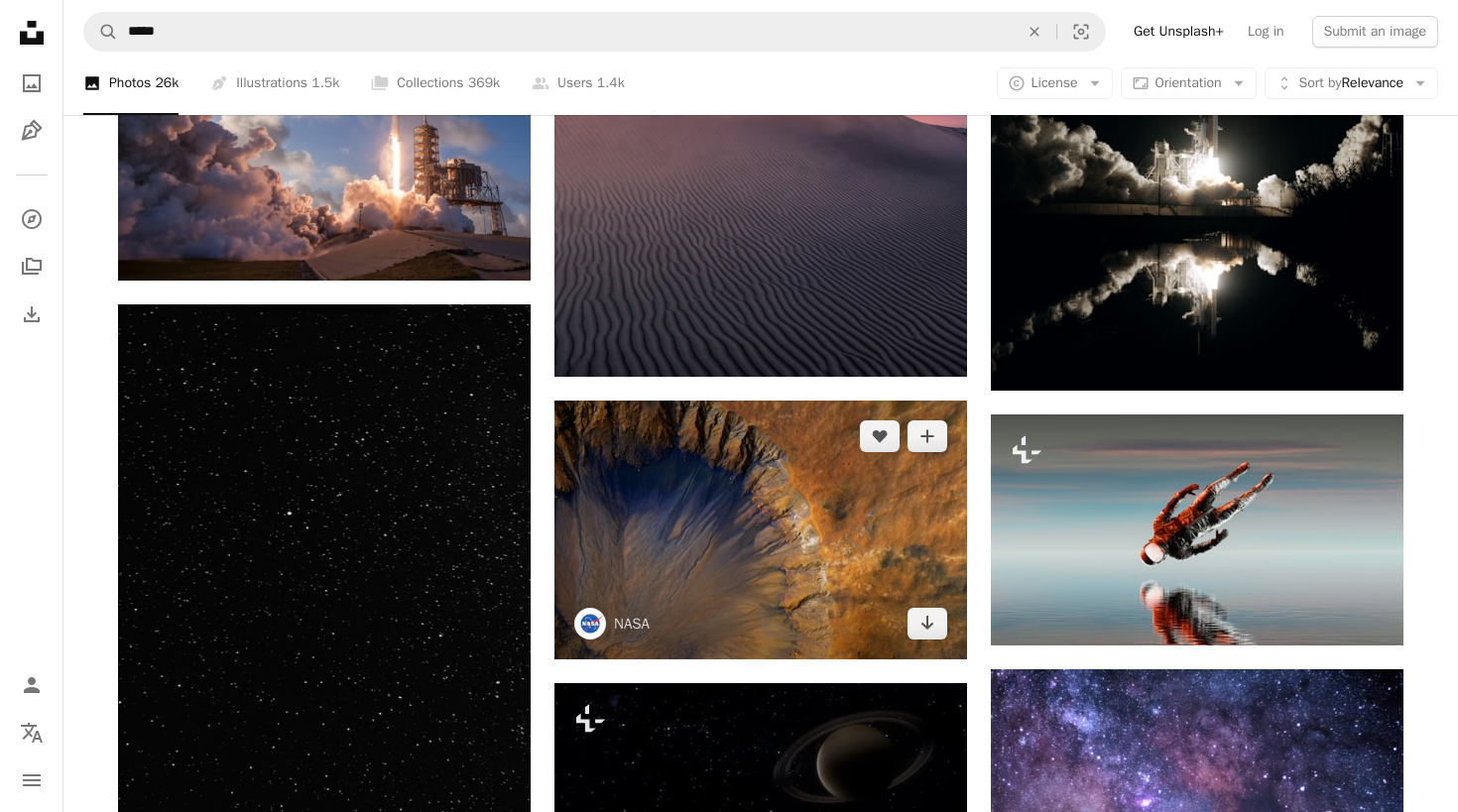 scroll, scrollTop: 11404, scrollLeft: 0, axis: vertical 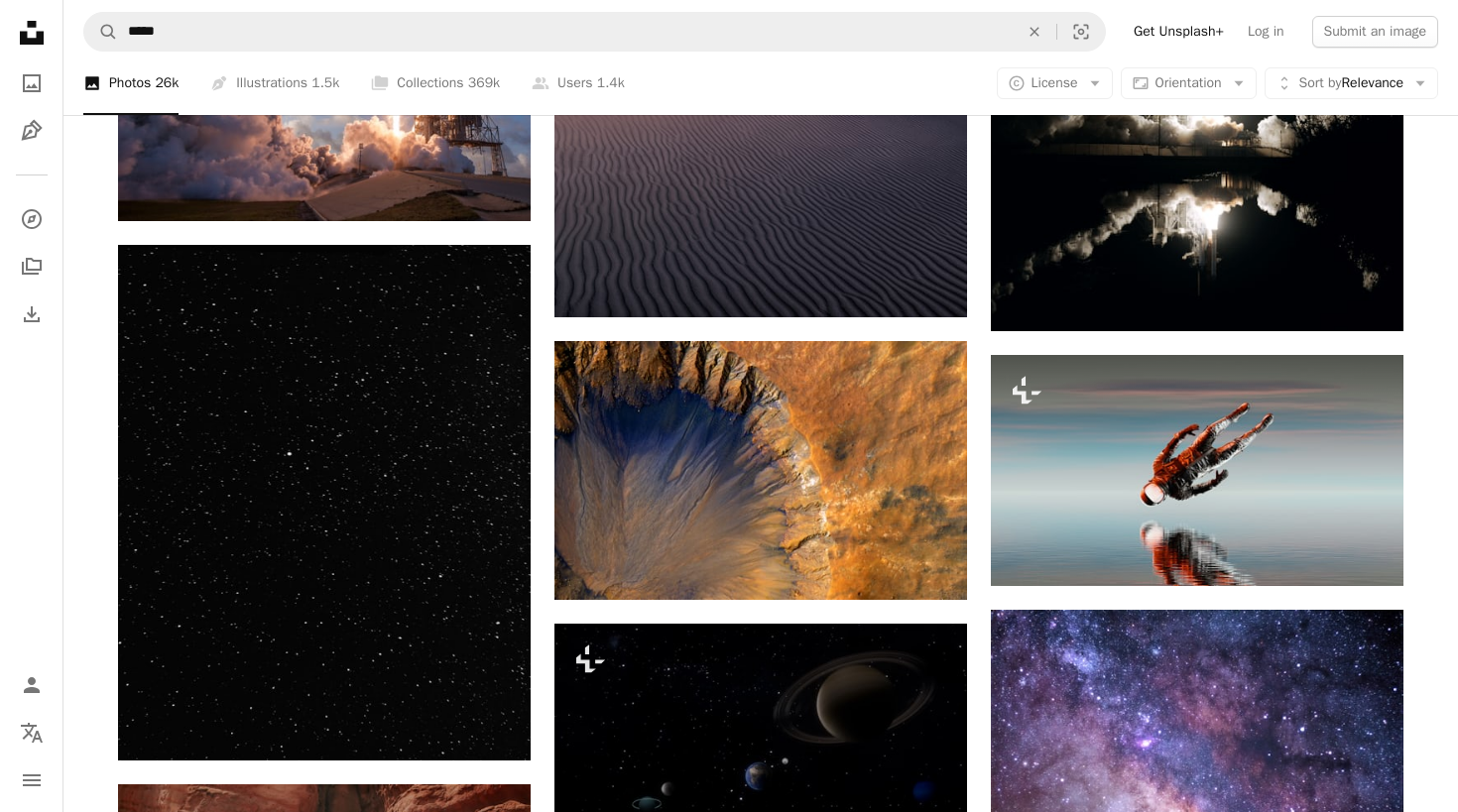 click at bounding box center (1197, 1602) 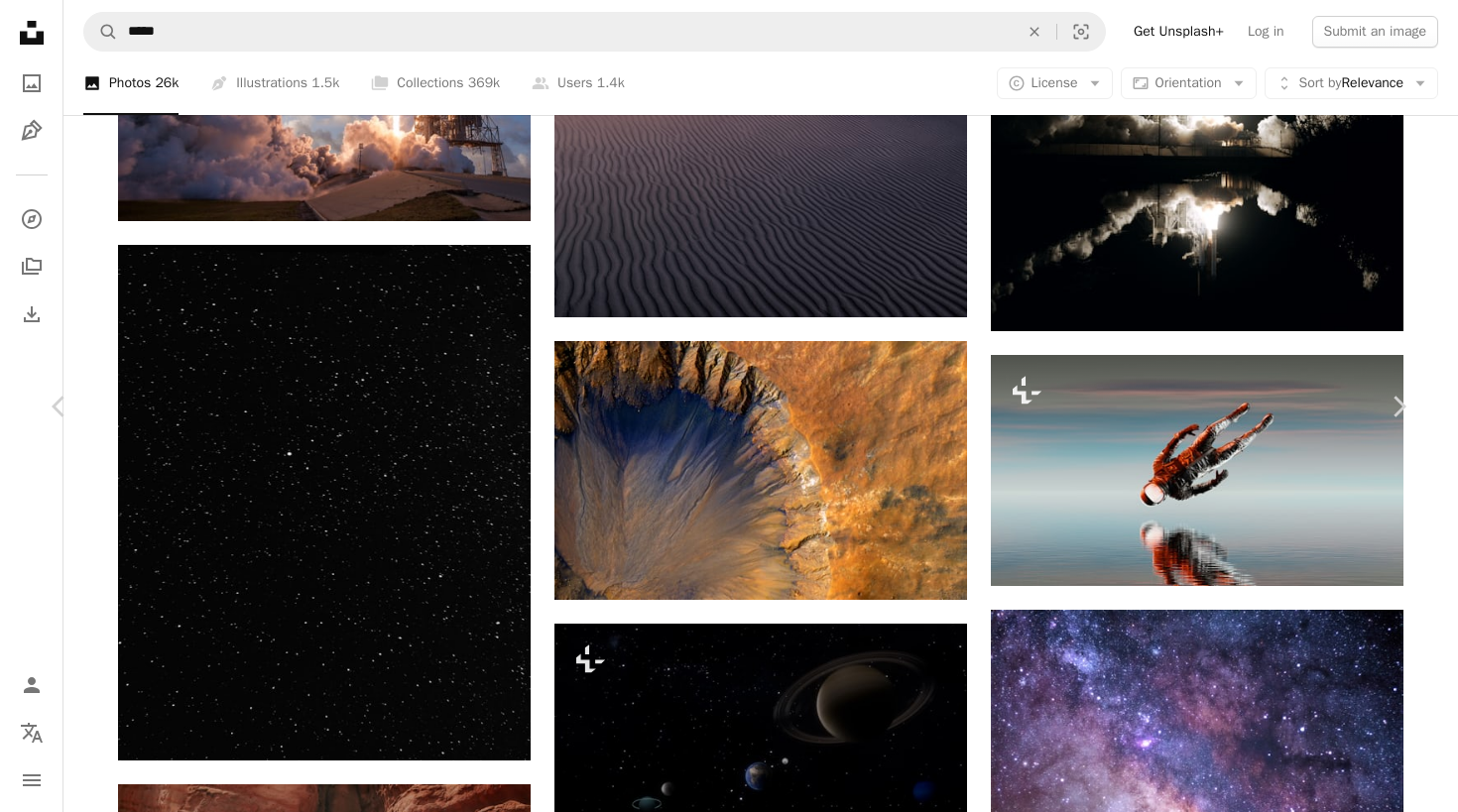 click on "An X shape" at bounding box center [20, 20] 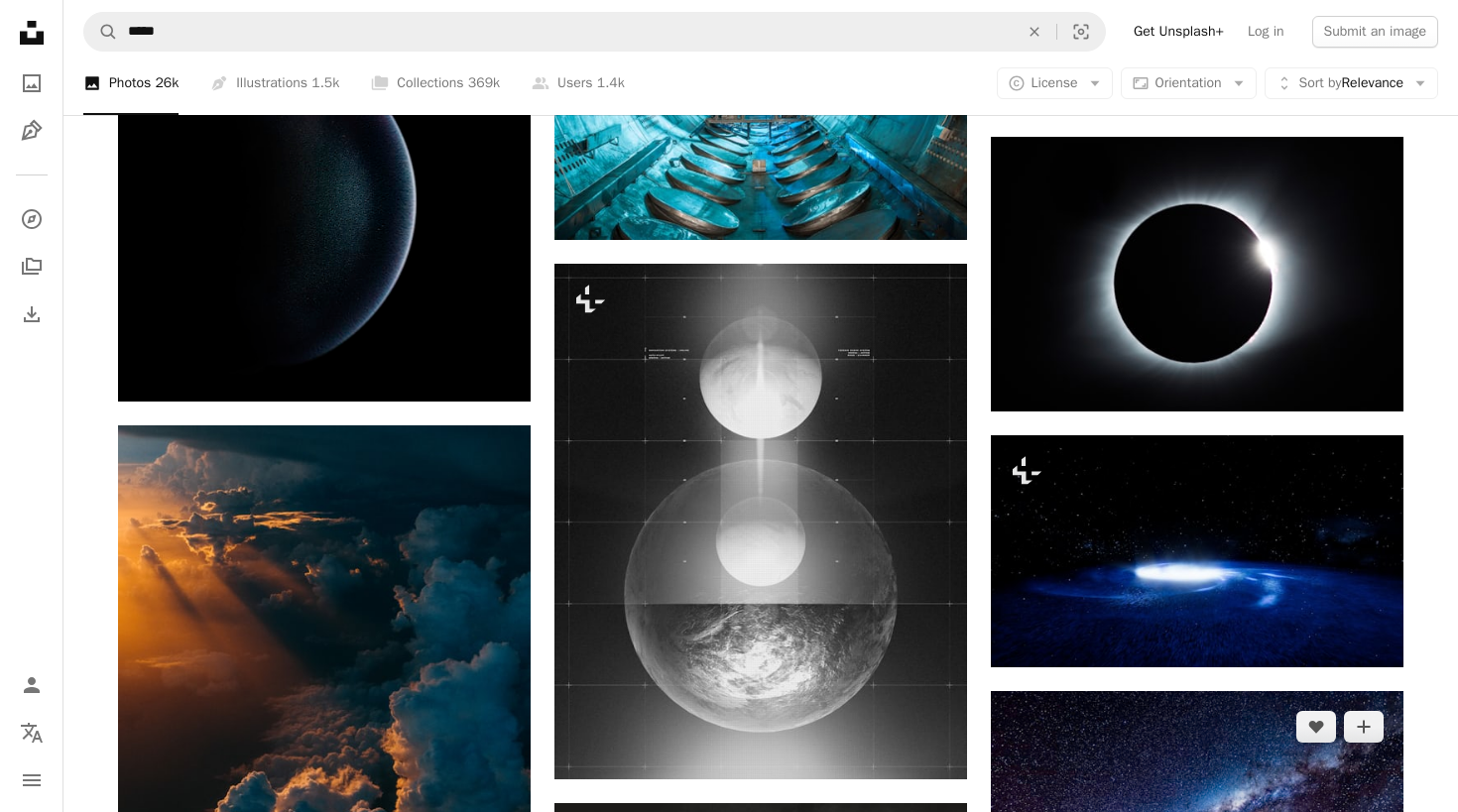 scroll, scrollTop: 12460, scrollLeft: 0, axis: vertical 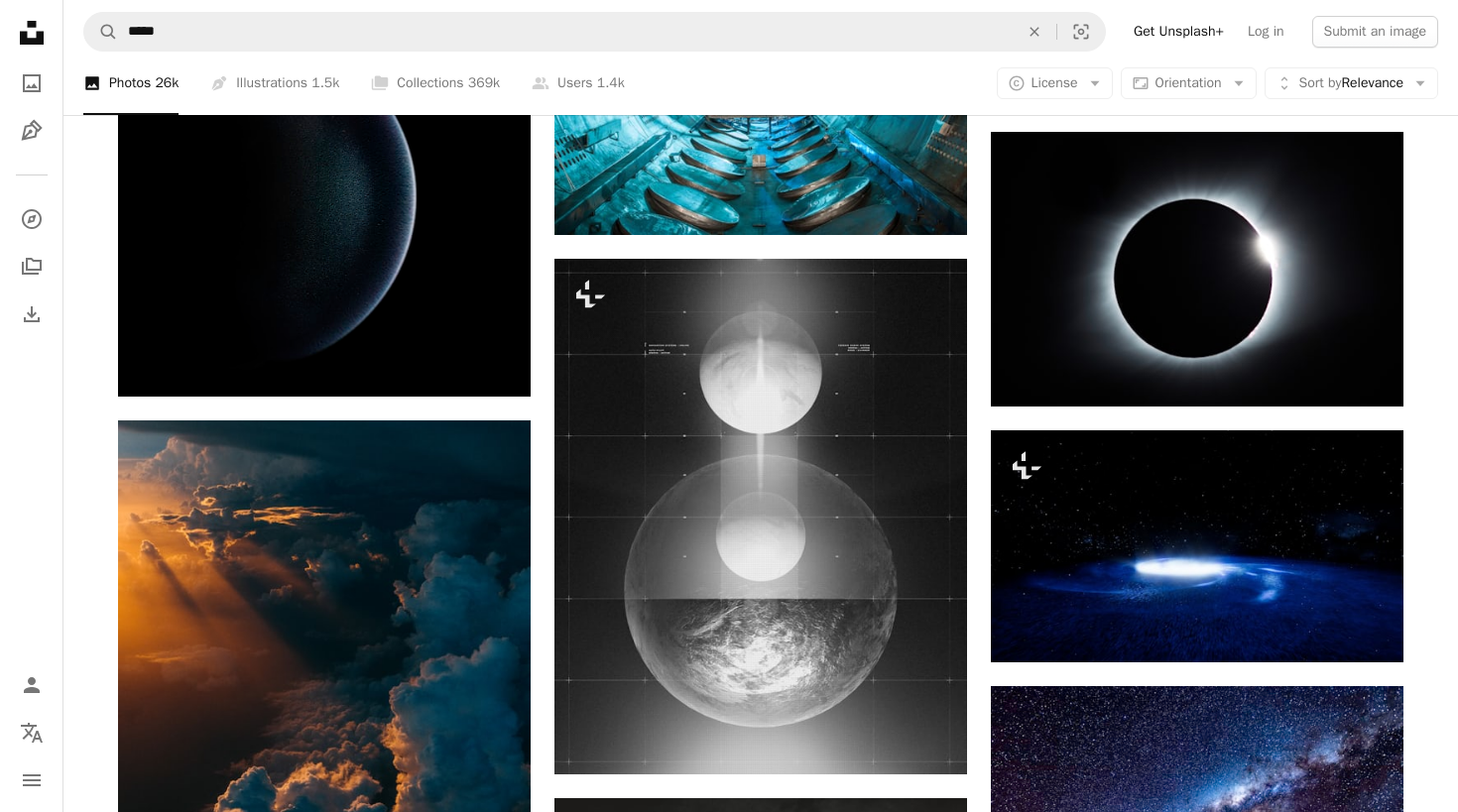 click at bounding box center [1197, 1771] 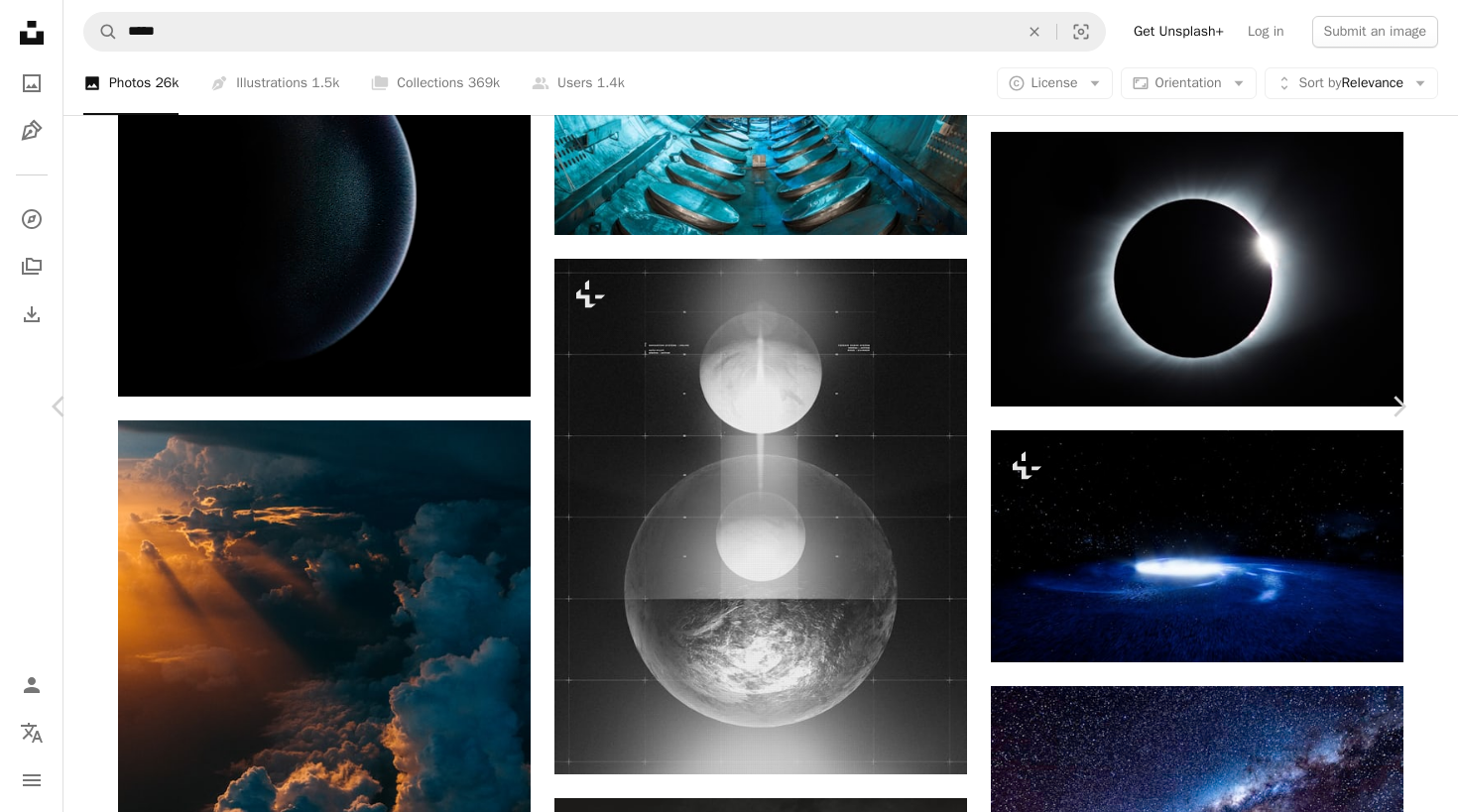 click on "Chevron down" 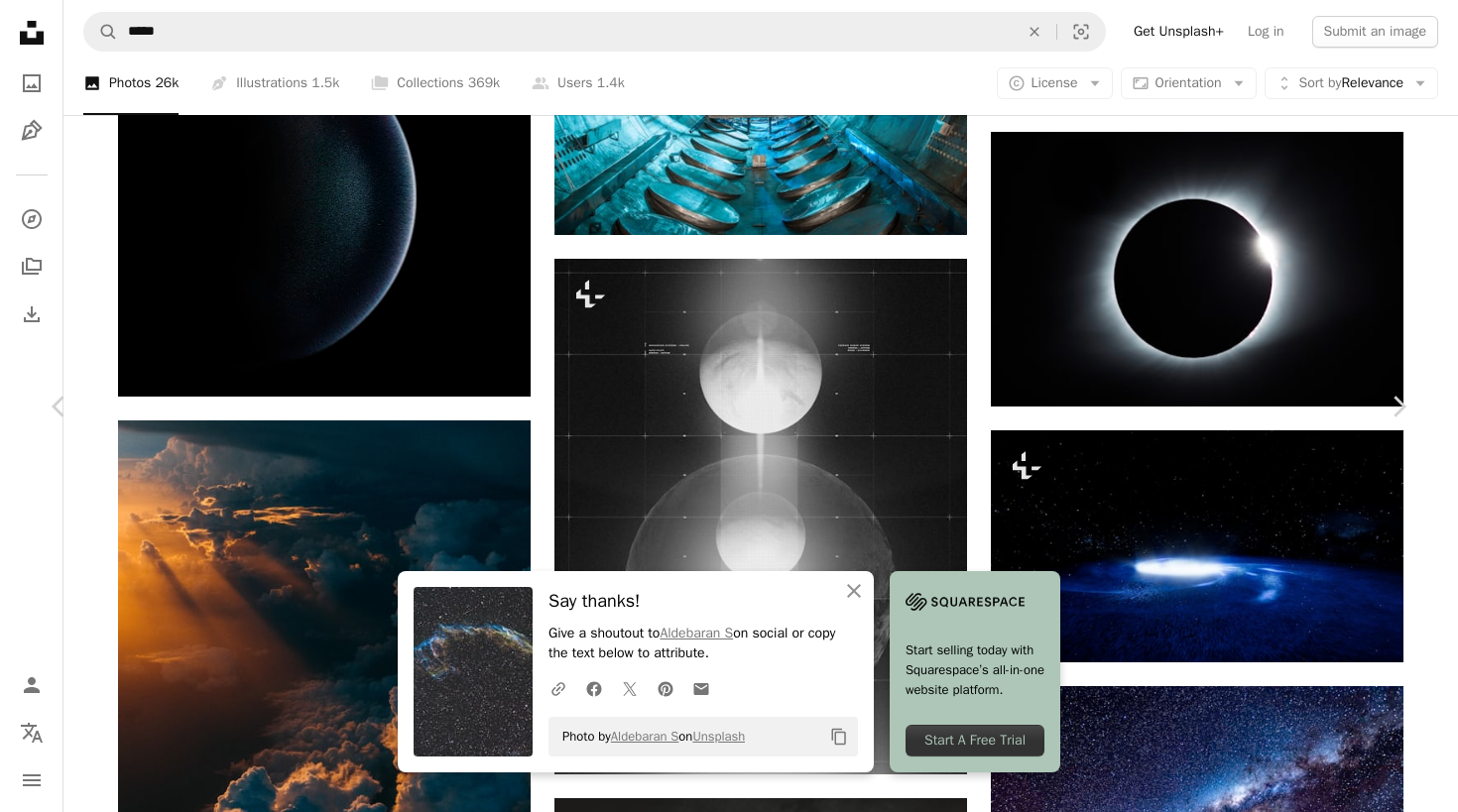 click on "An X shape" at bounding box center [20, 20] 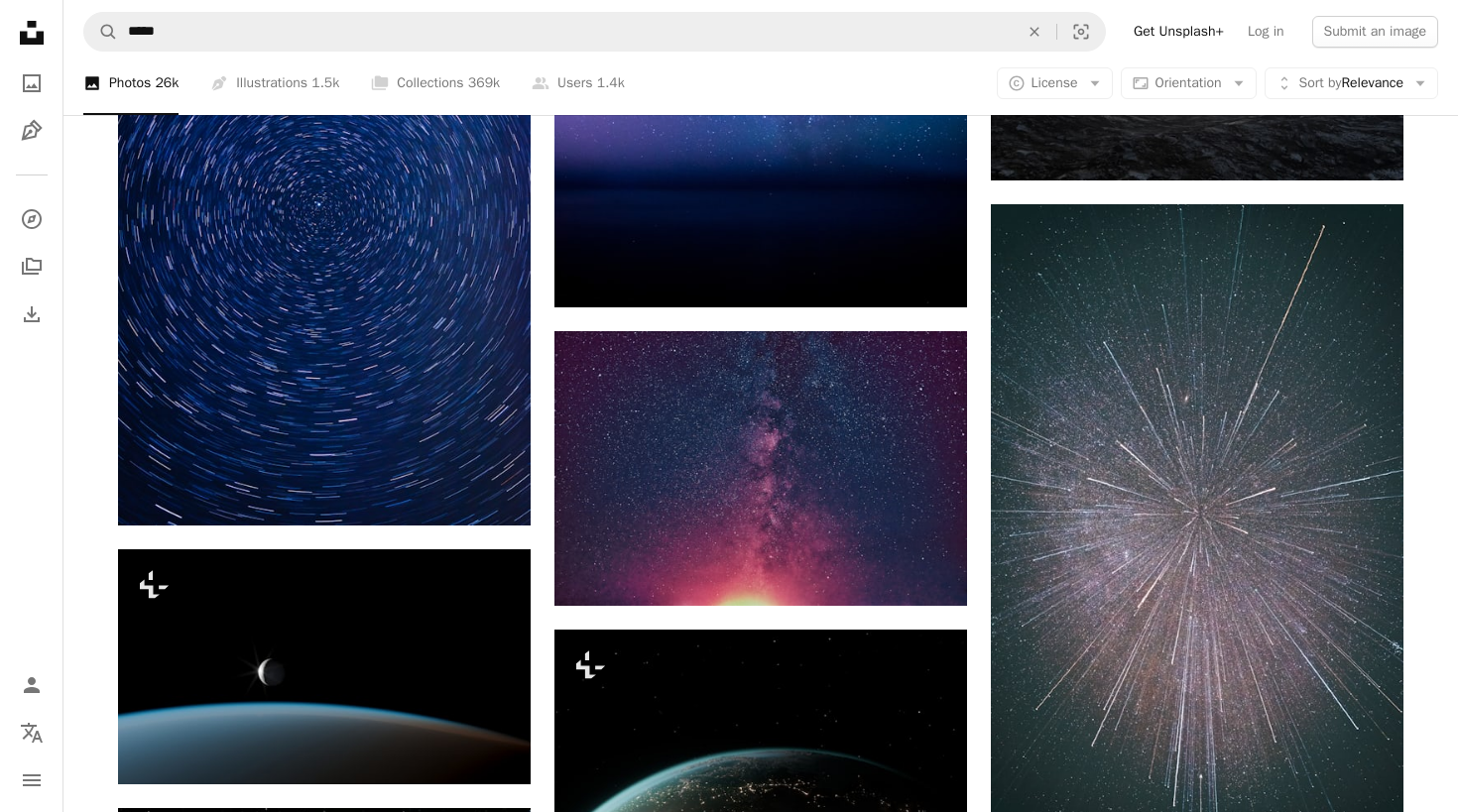 scroll, scrollTop: 14308, scrollLeft: 0, axis: vertical 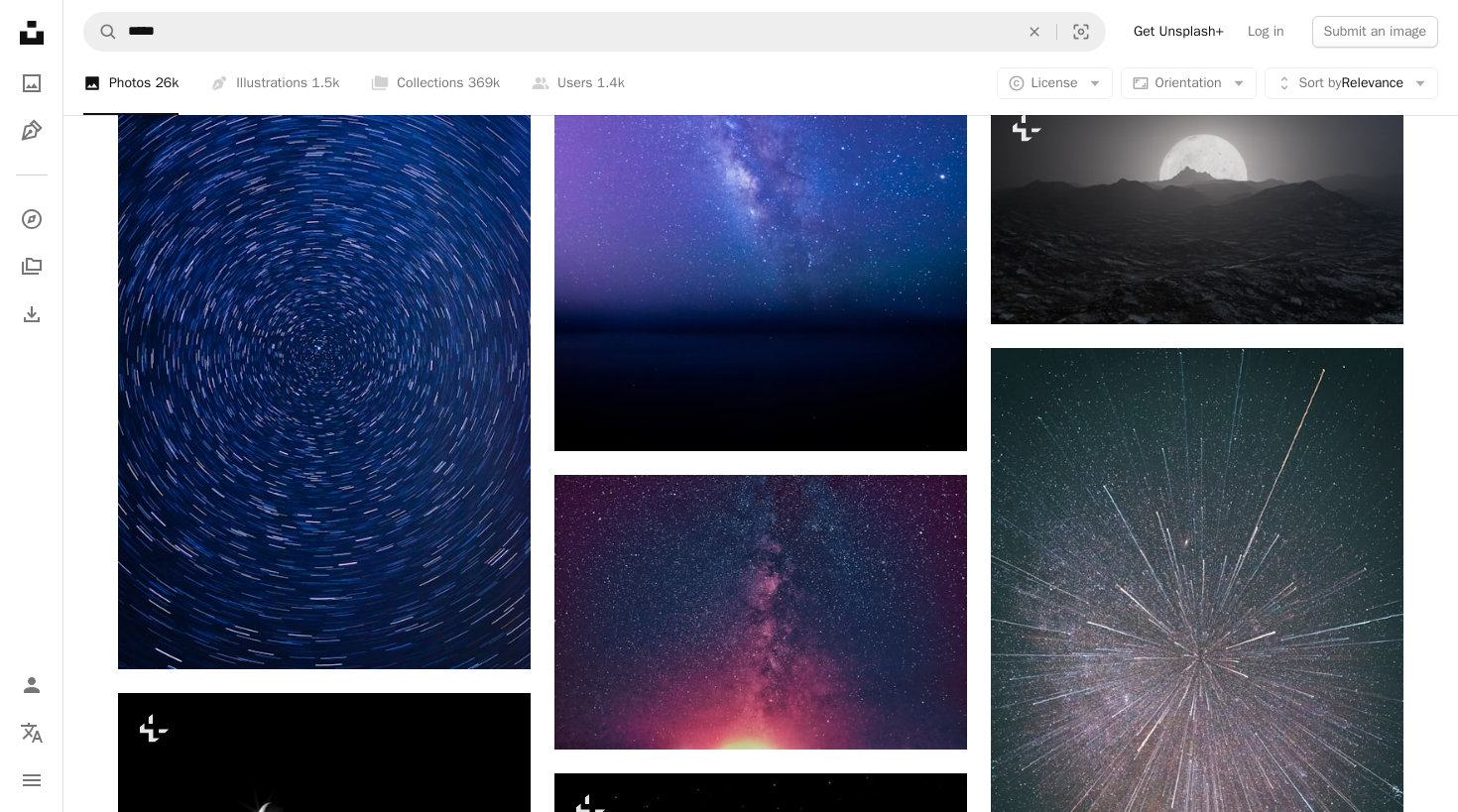 click at bounding box center [324, 1086] 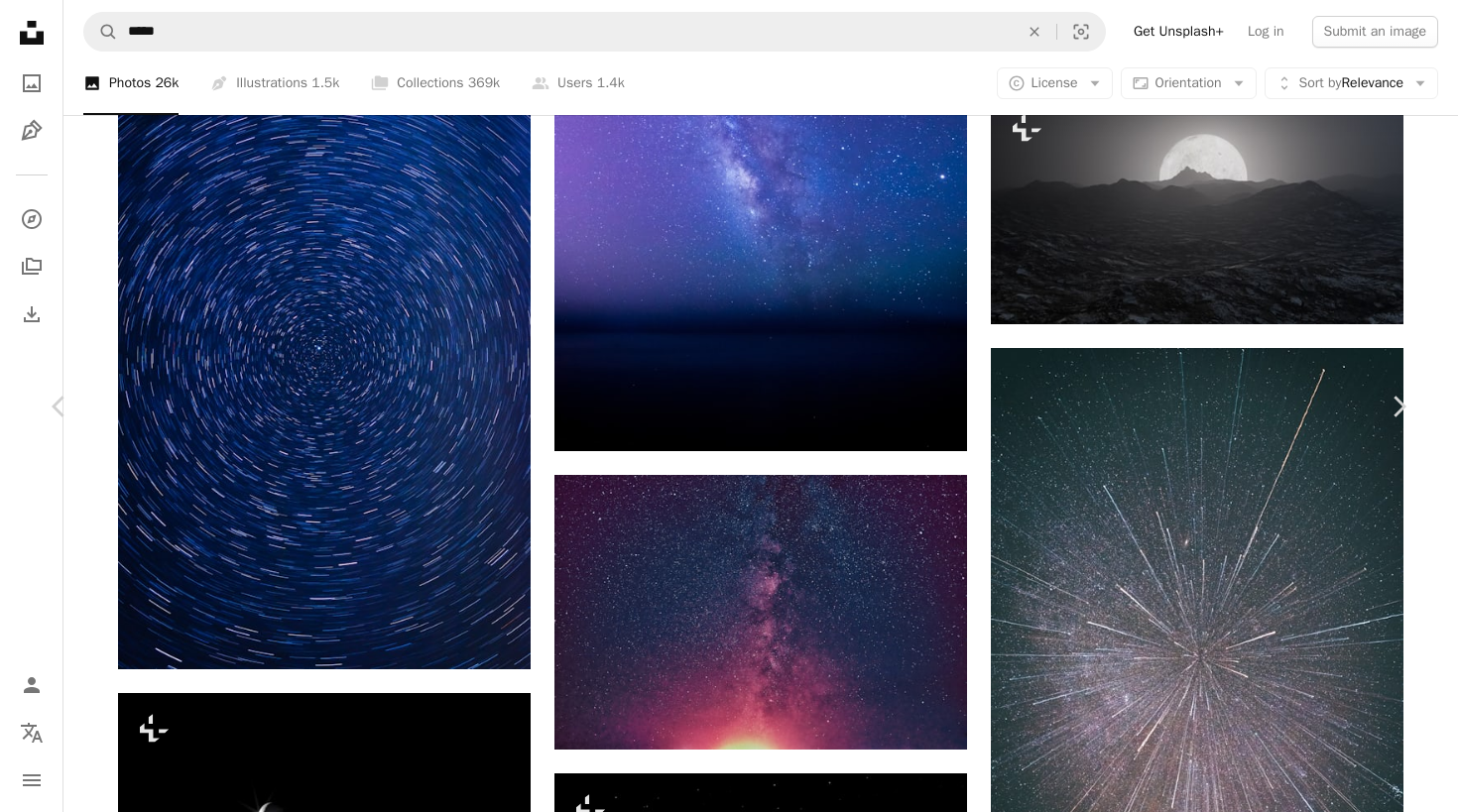 click on "Chevron down" 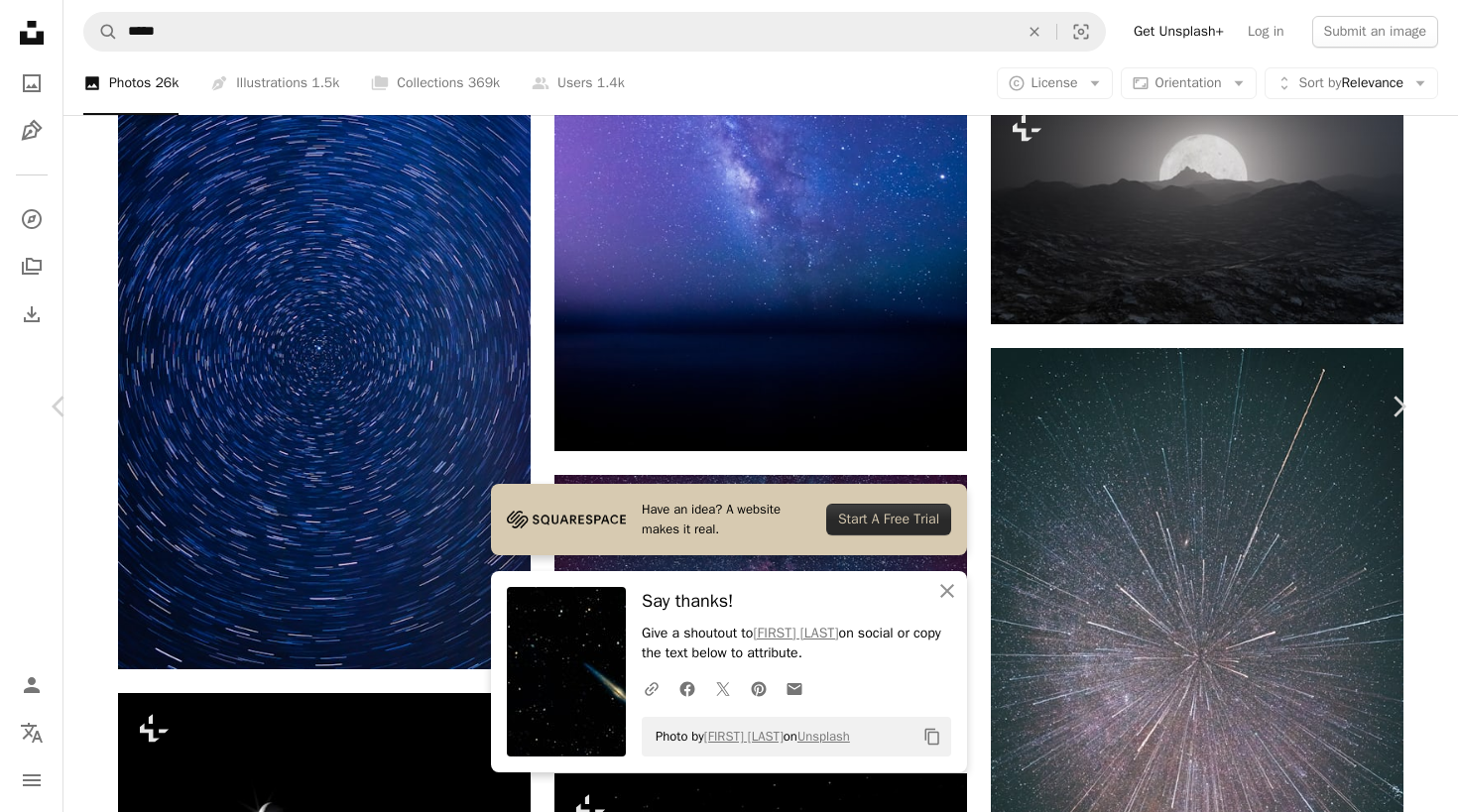 click on "An X shape" at bounding box center (20, 20) 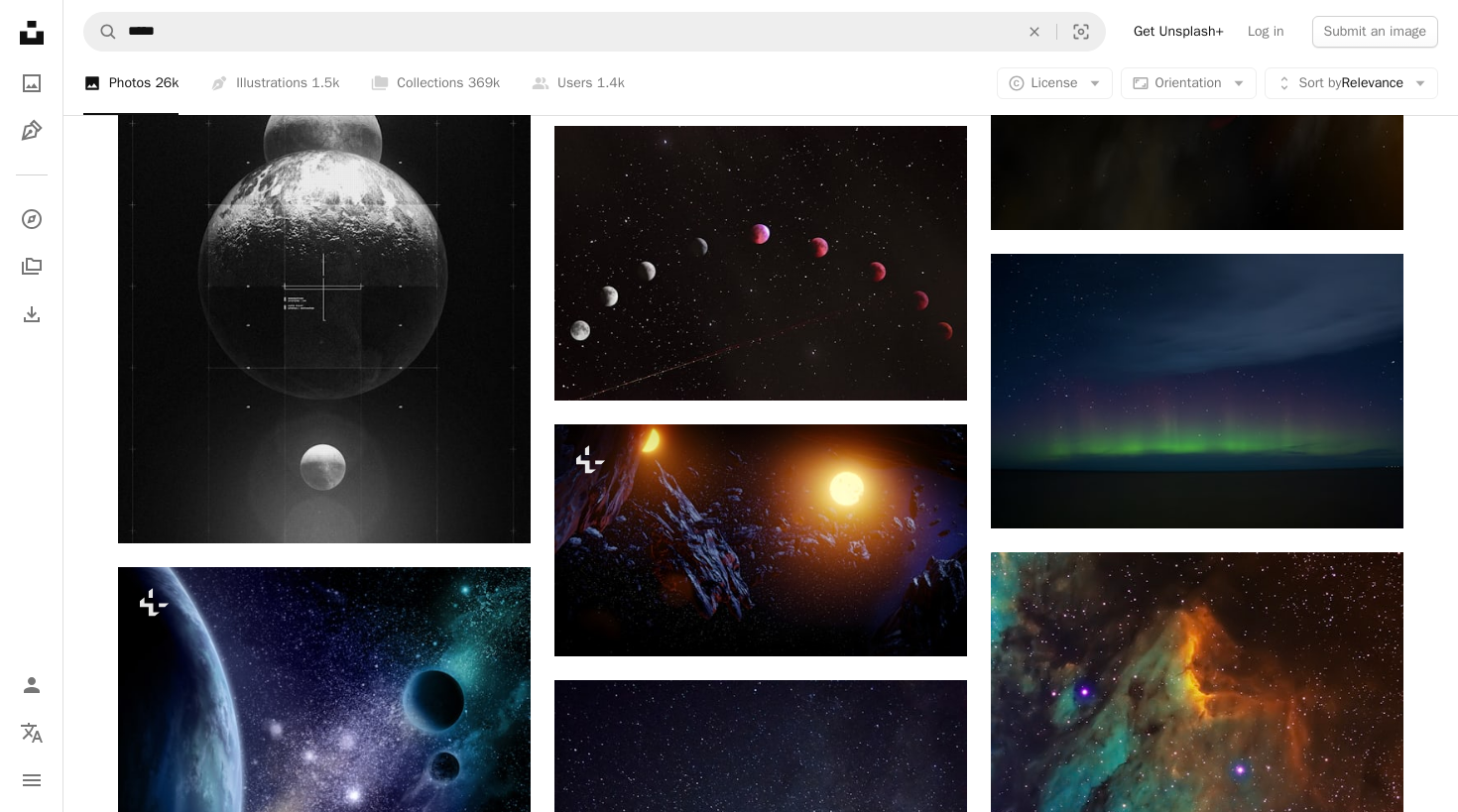 scroll, scrollTop: 16064, scrollLeft: 0, axis: vertical 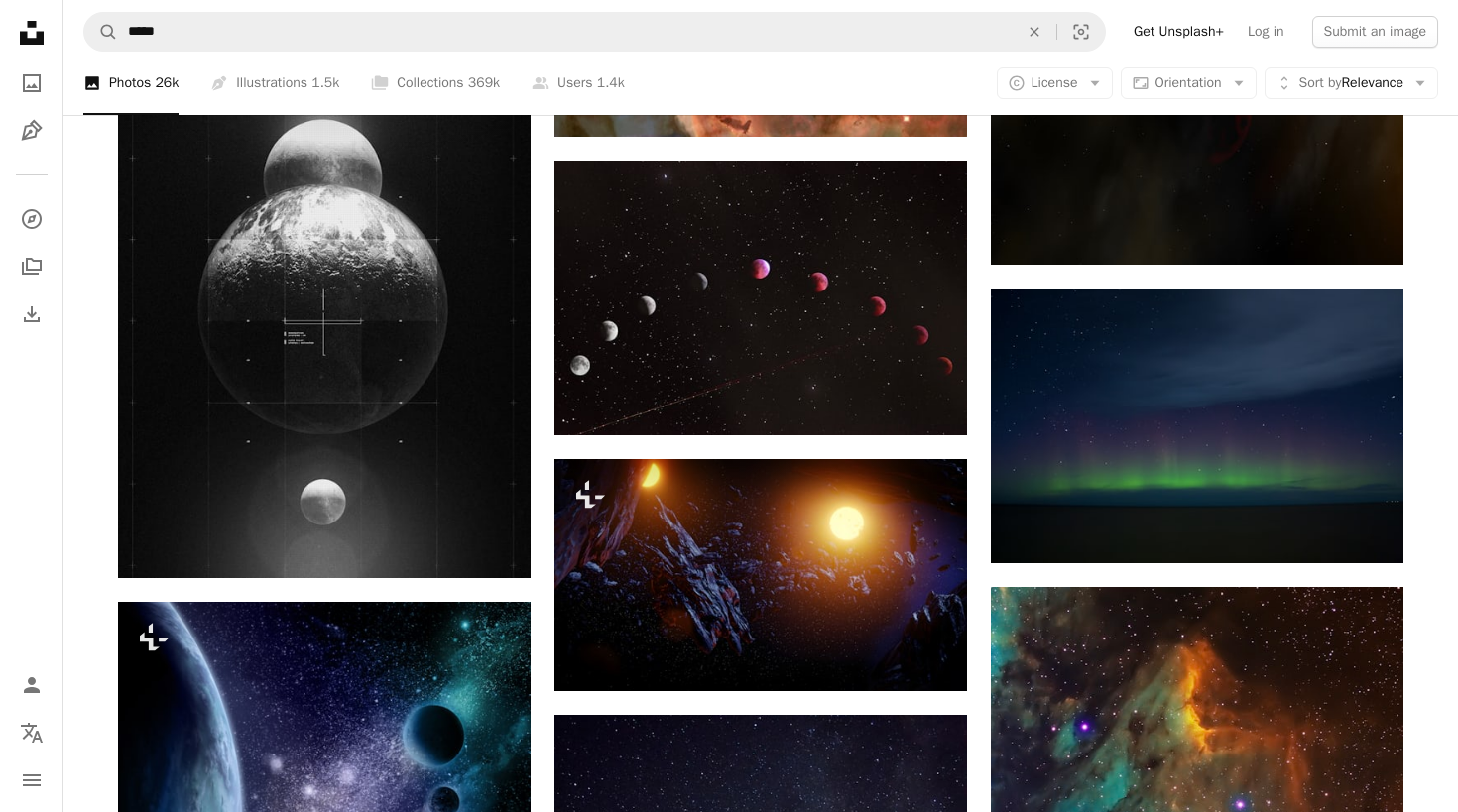 click at bounding box center [1197, 1644] 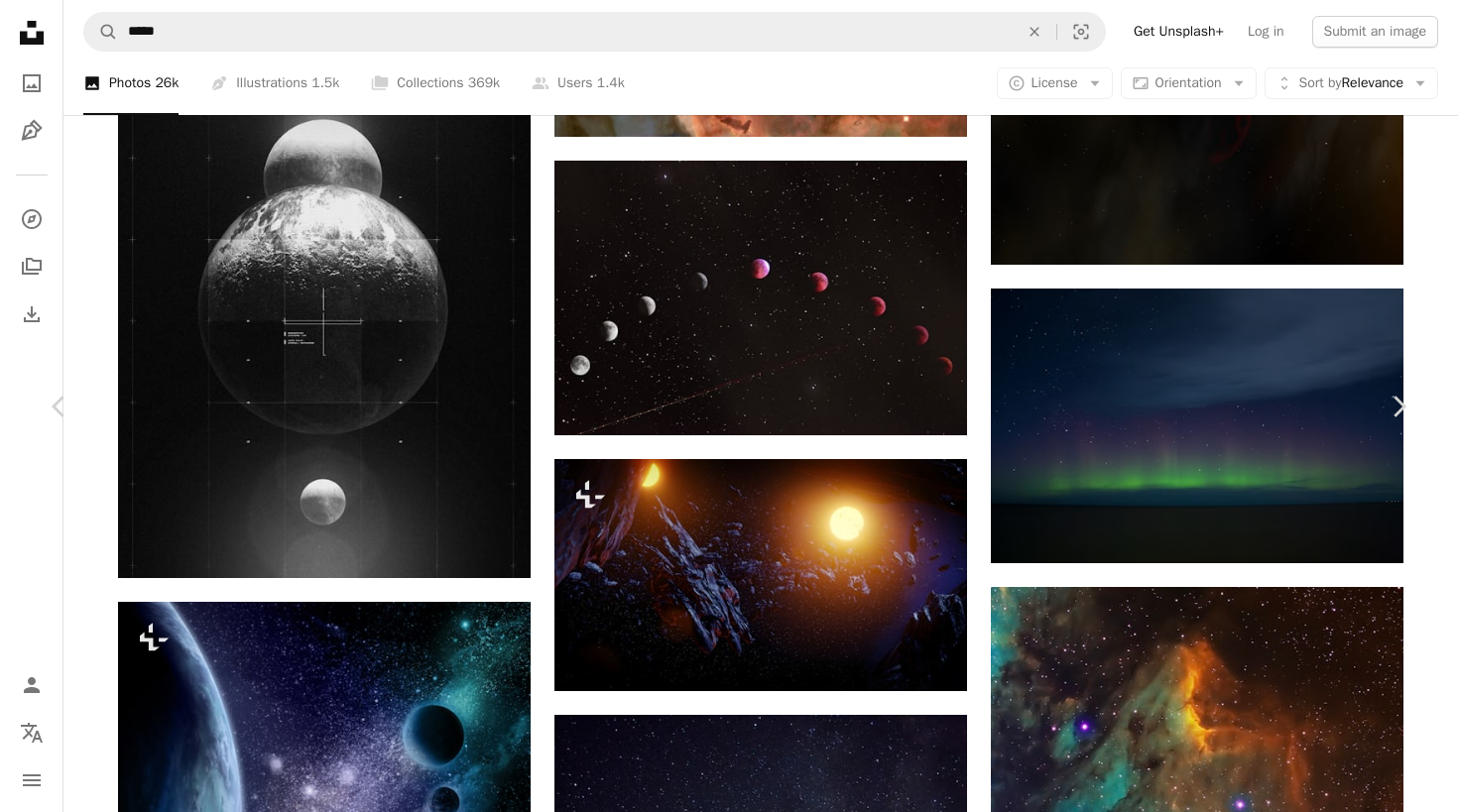 click on "Chevron down" at bounding box center [1287, 6185] 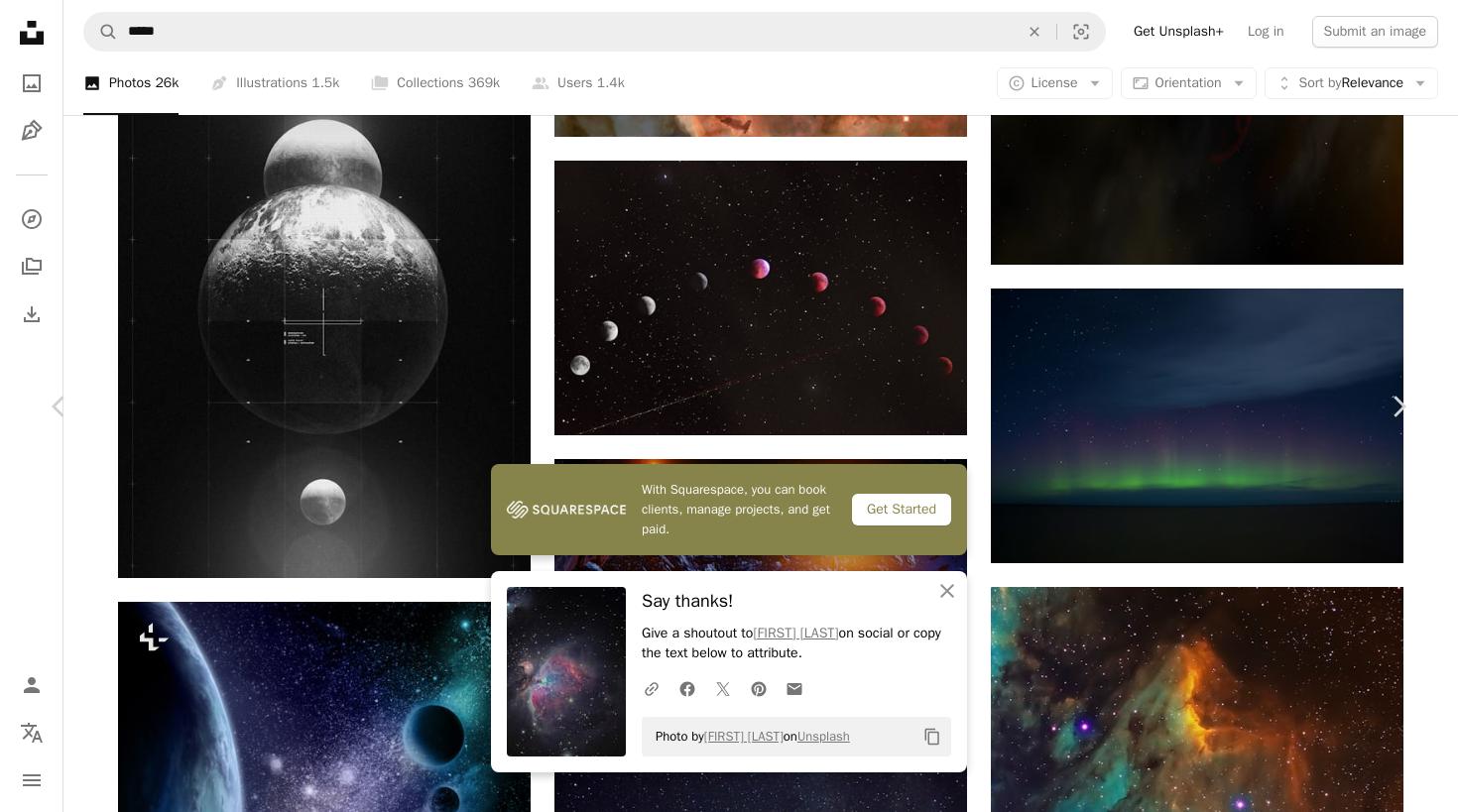 click on "An X shape" at bounding box center (20, 20) 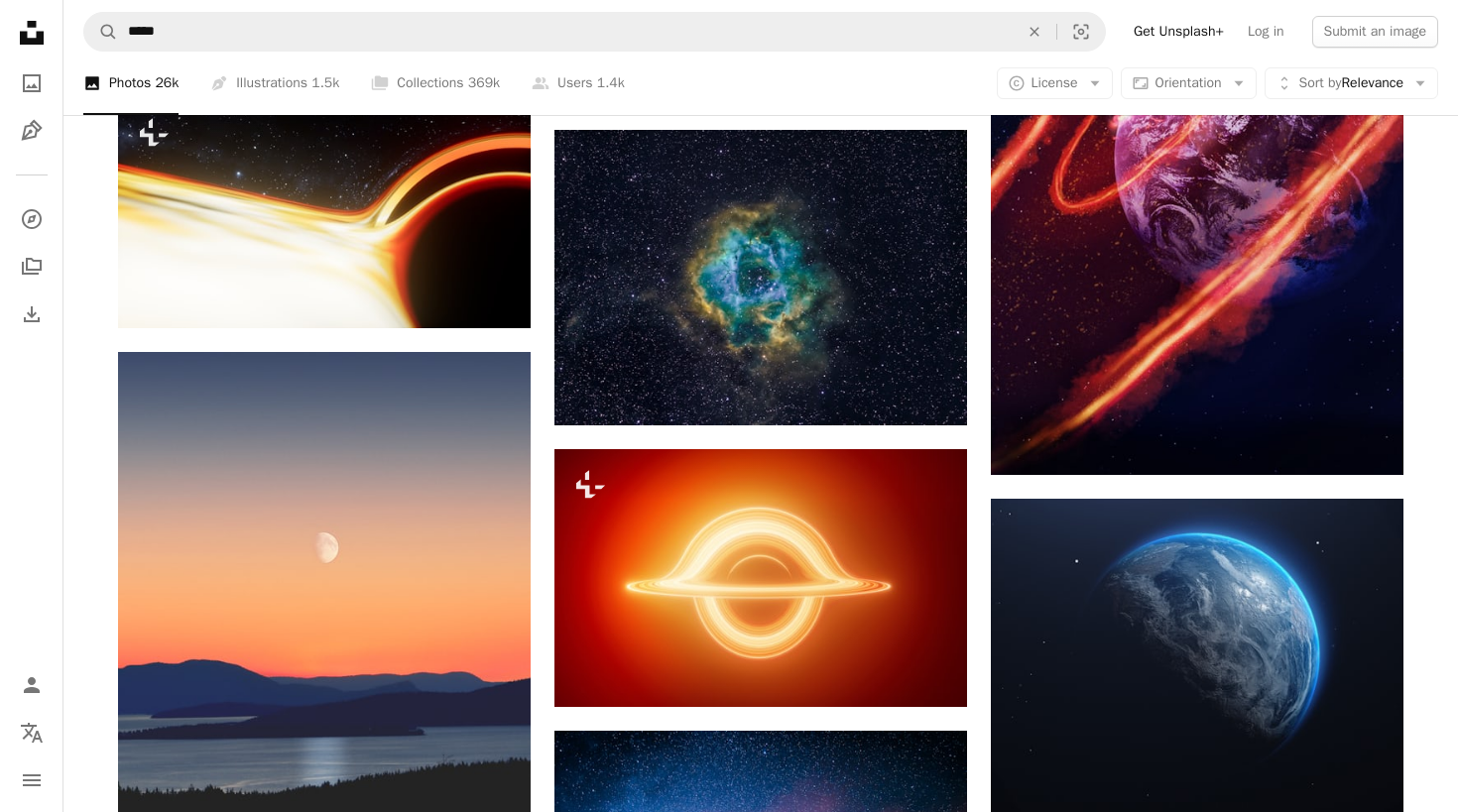 scroll, scrollTop: 19662, scrollLeft: 0, axis: vertical 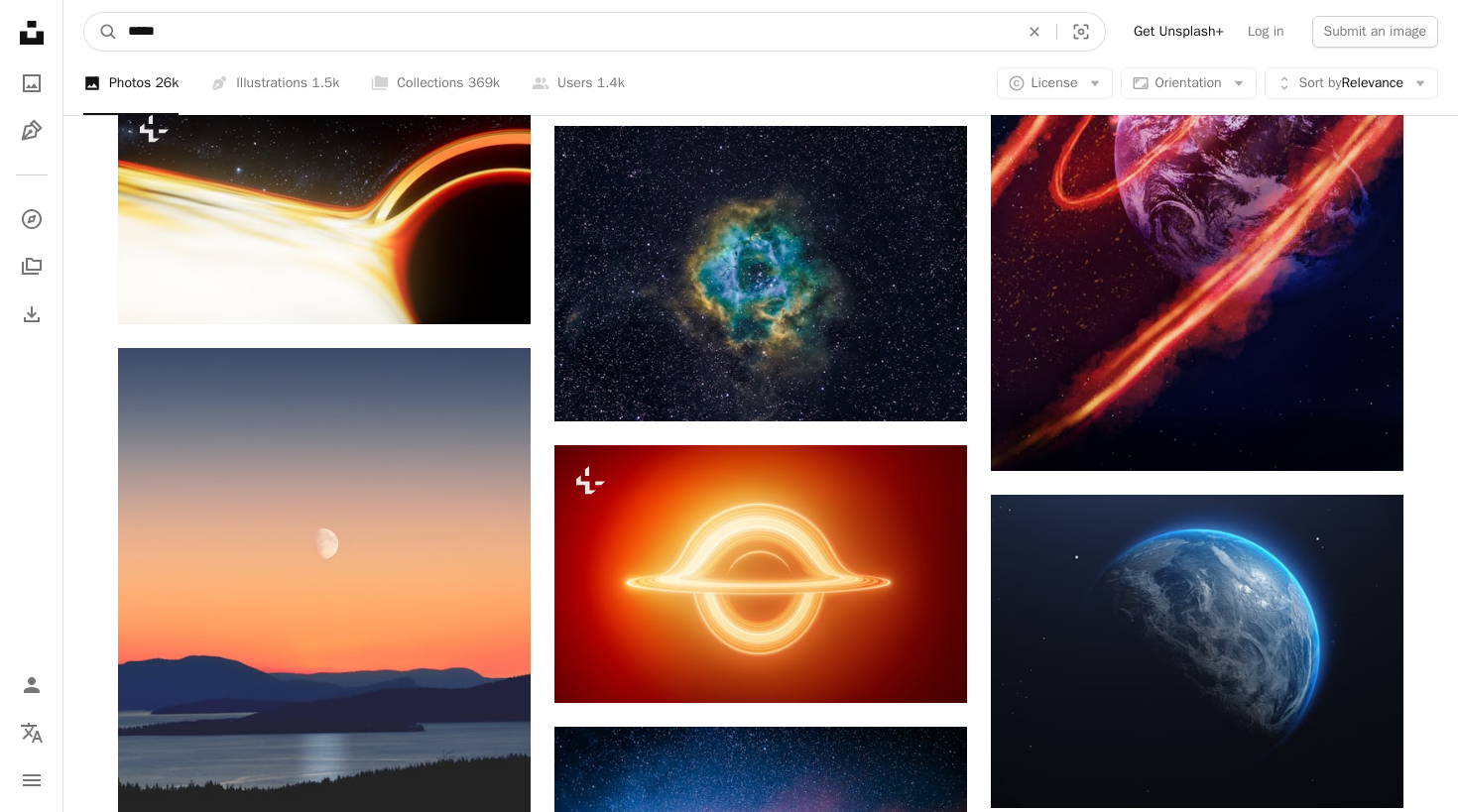 click on "*****" at bounding box center [565, 32] 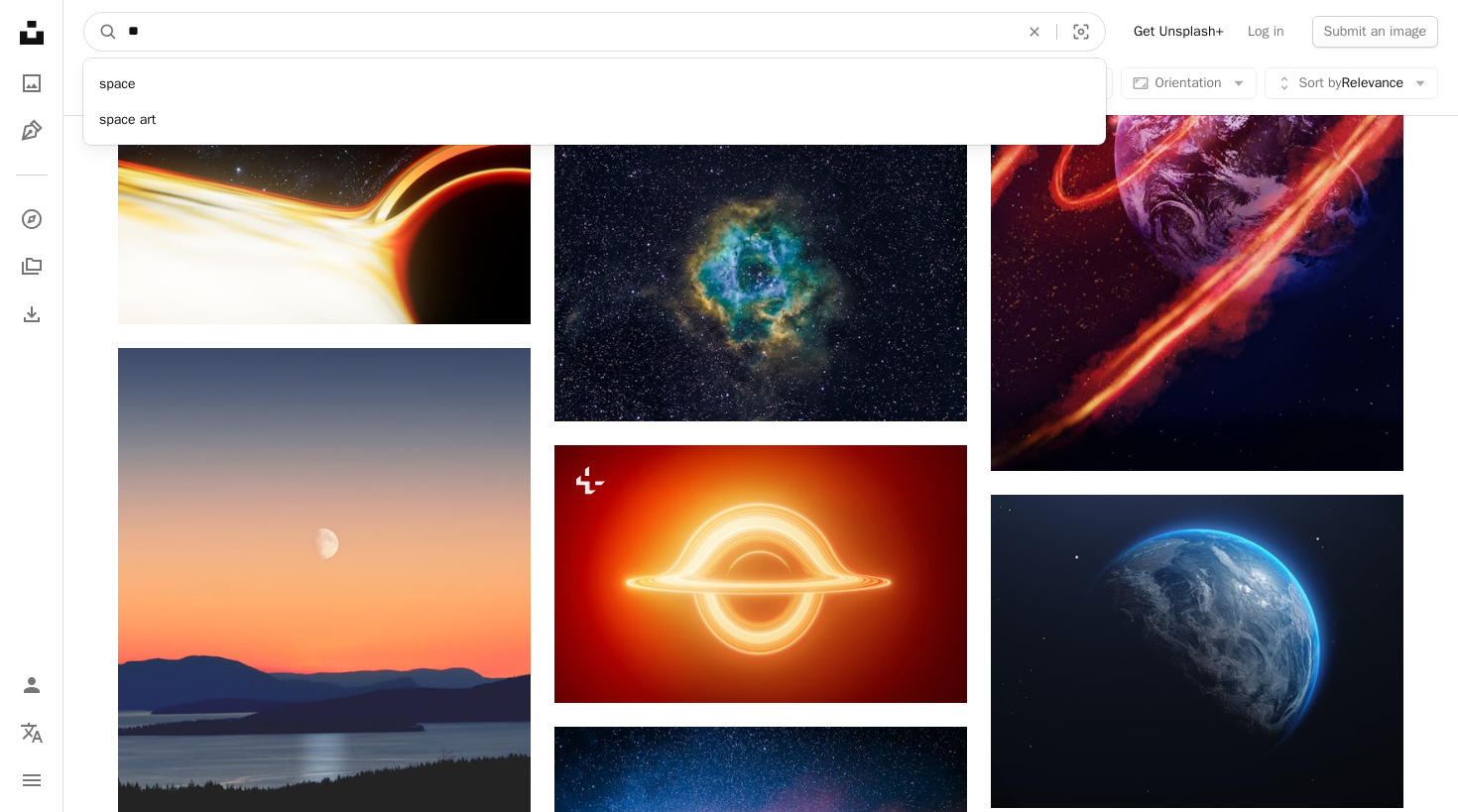 type on "*" 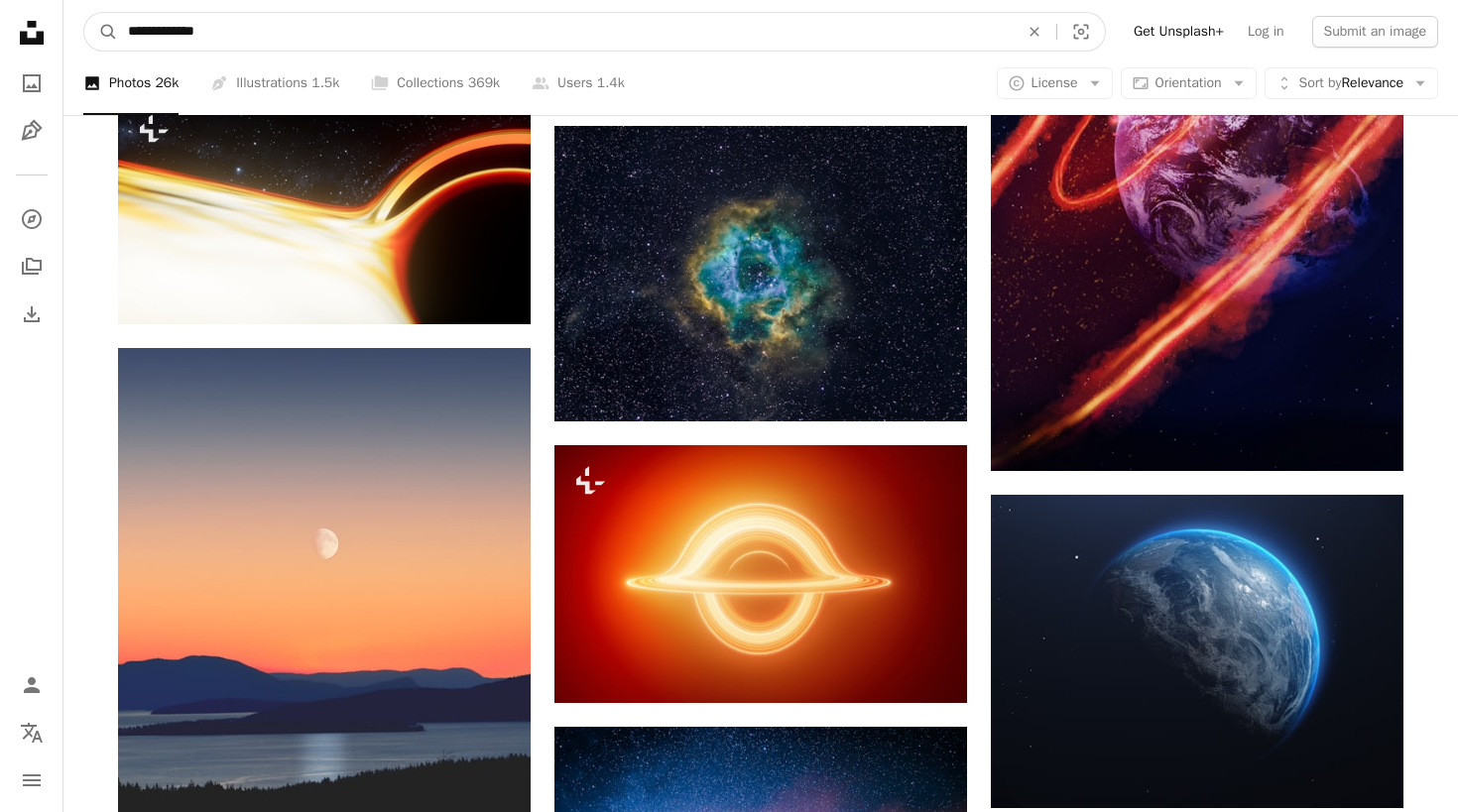 type on "**********" 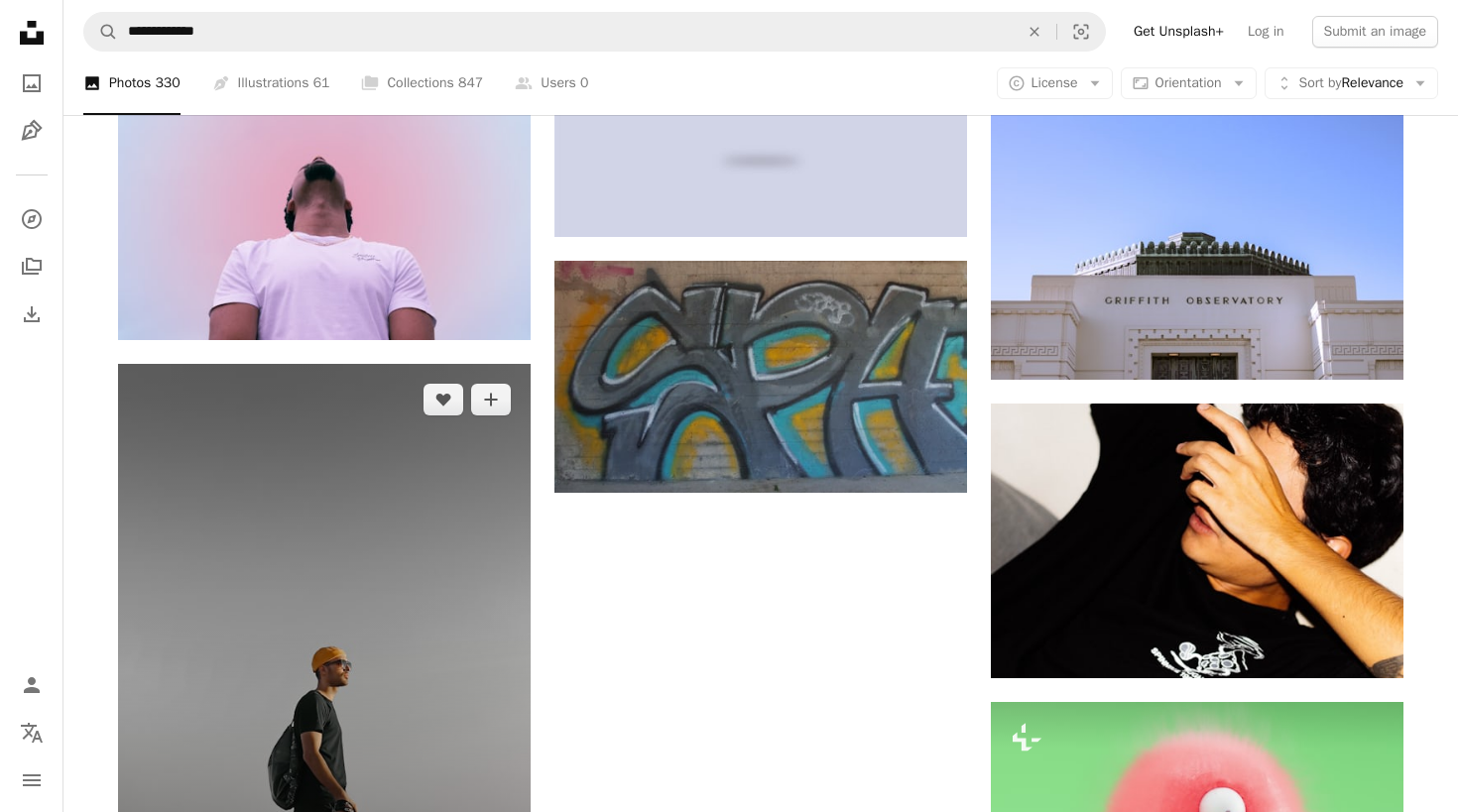 scroll, scrollTop: 2182, scrollLeft: 0, axis: vertical 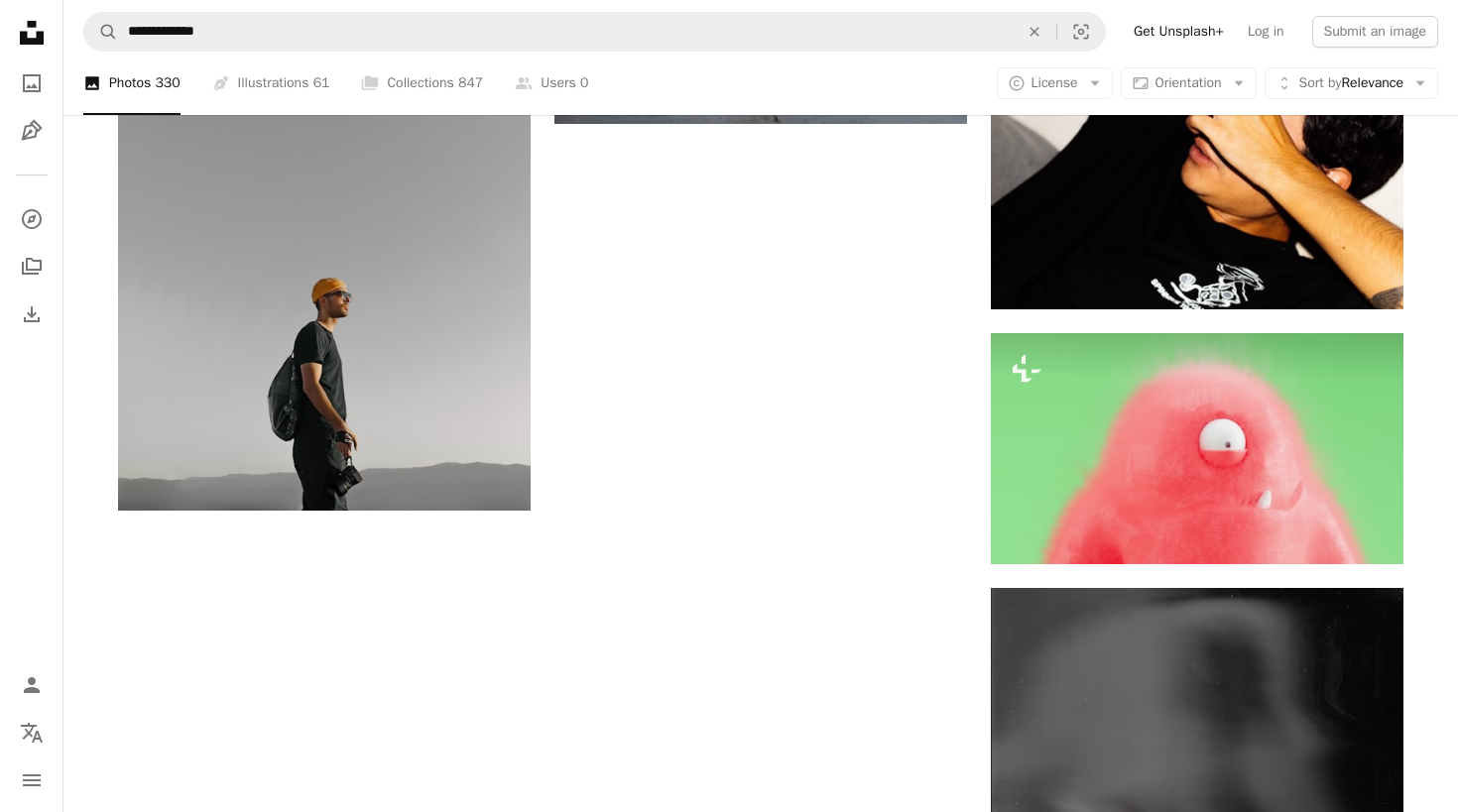 click on "Load more" at bounding box center (761, 1218) 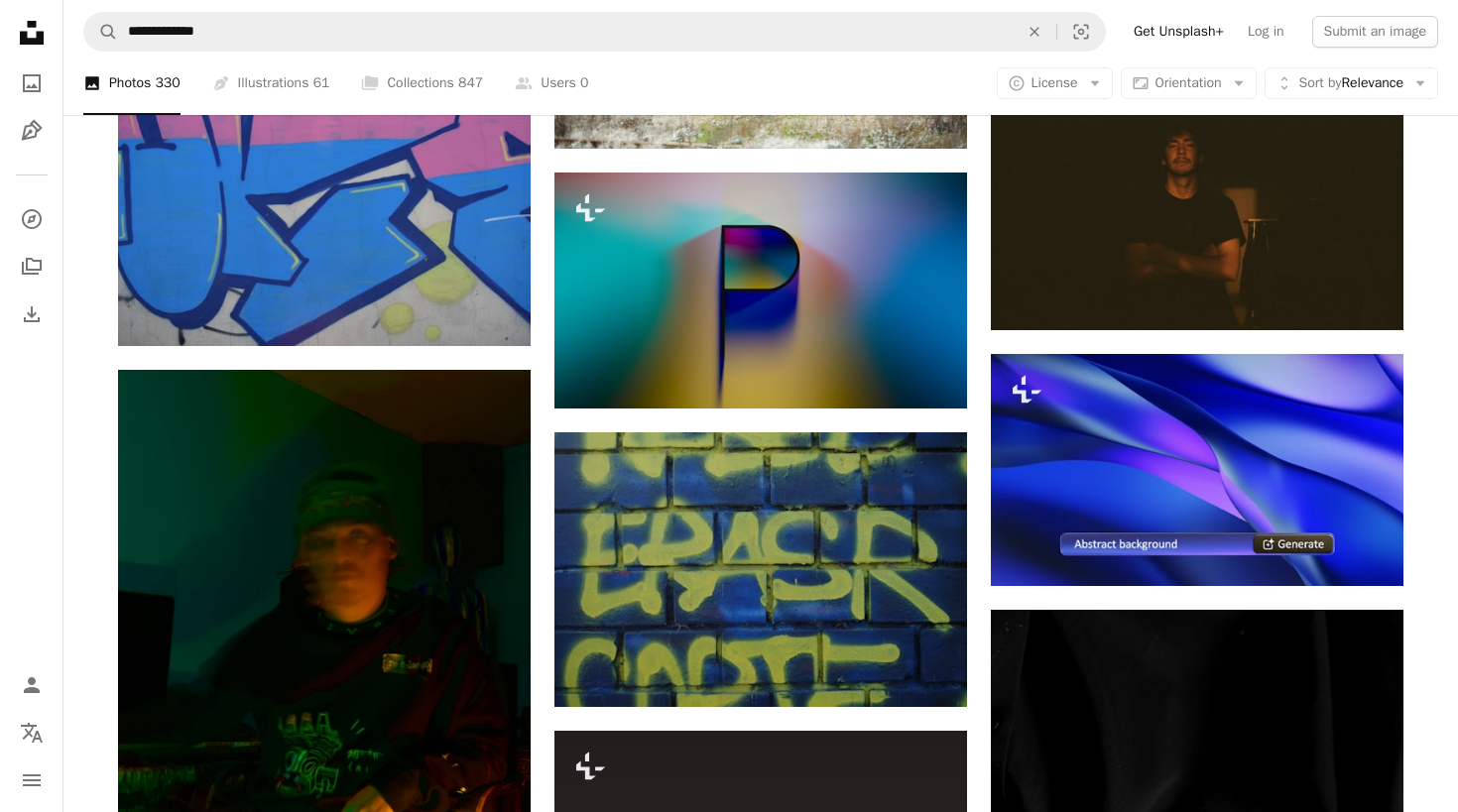 scroll, scrollTop: 3293, scrollLeft: 0, axis: vertical 